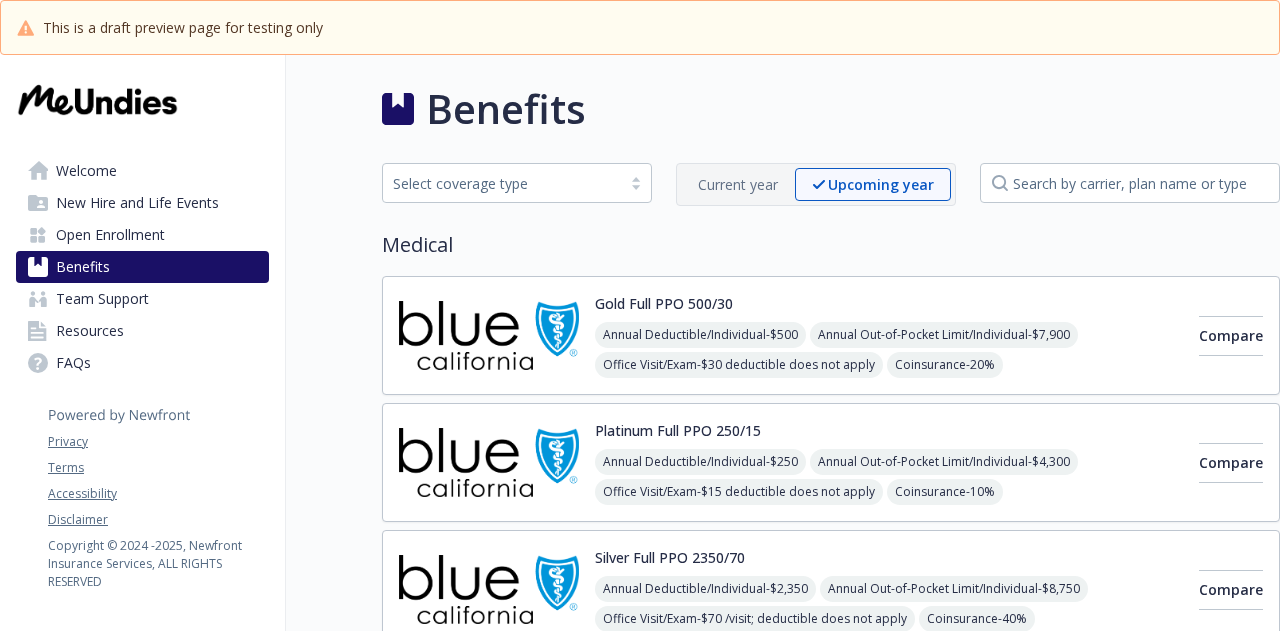 scroll, scrollTop: 0, scrollLeft: 0, axis: both 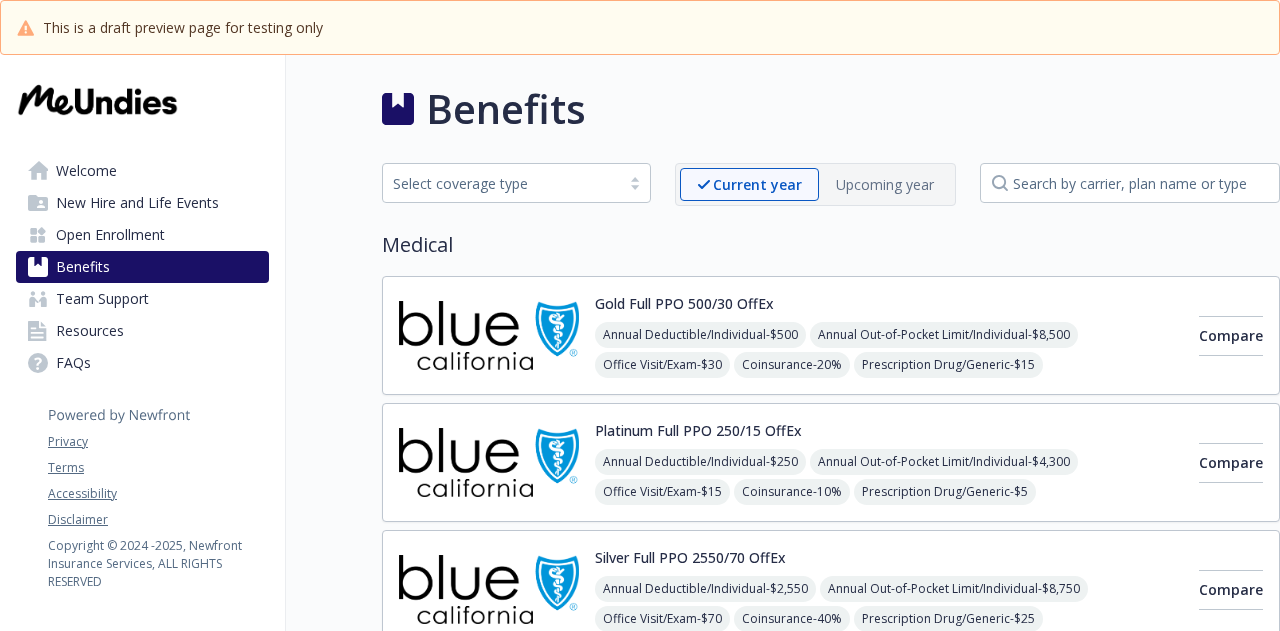 click on "Upcoming year" at bounding box center (885, 184) 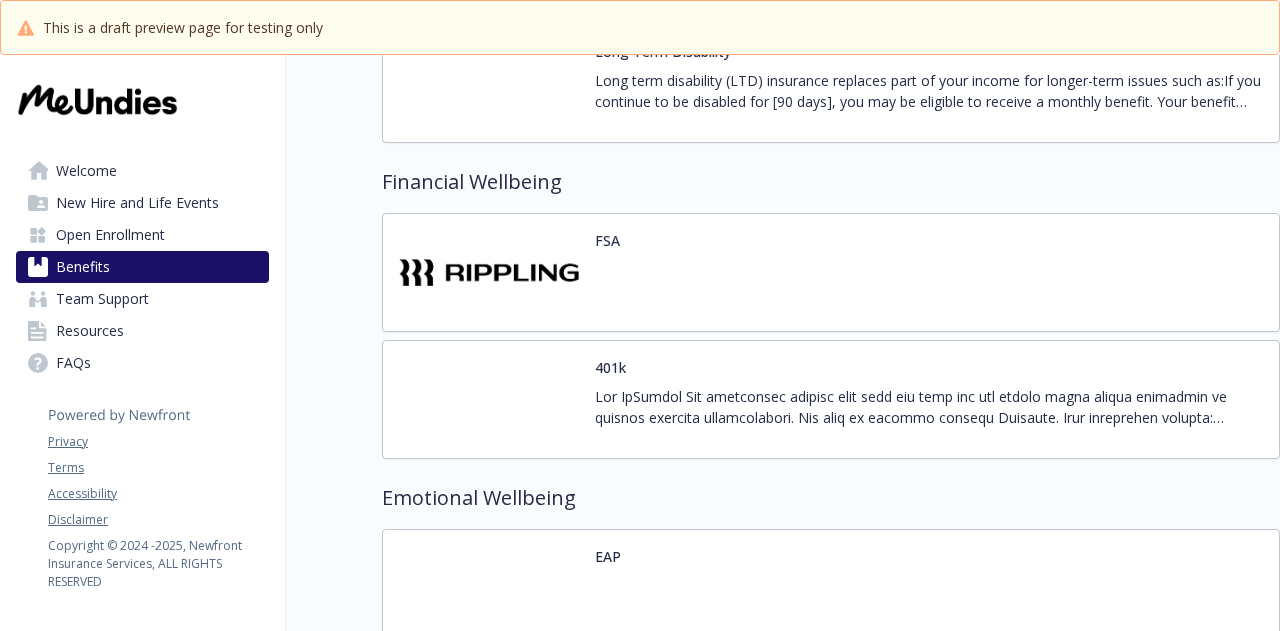scroll, scrollTop: 2025, scrollLeft: 15, axis: both 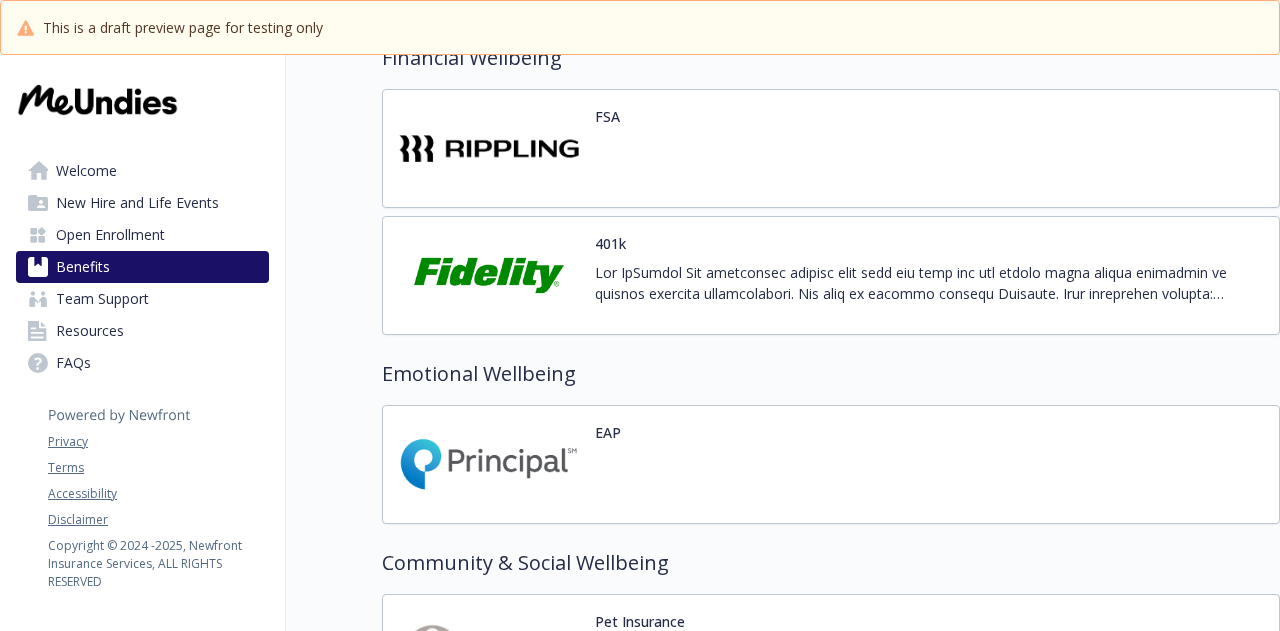 click at bounding box center [489, 464] 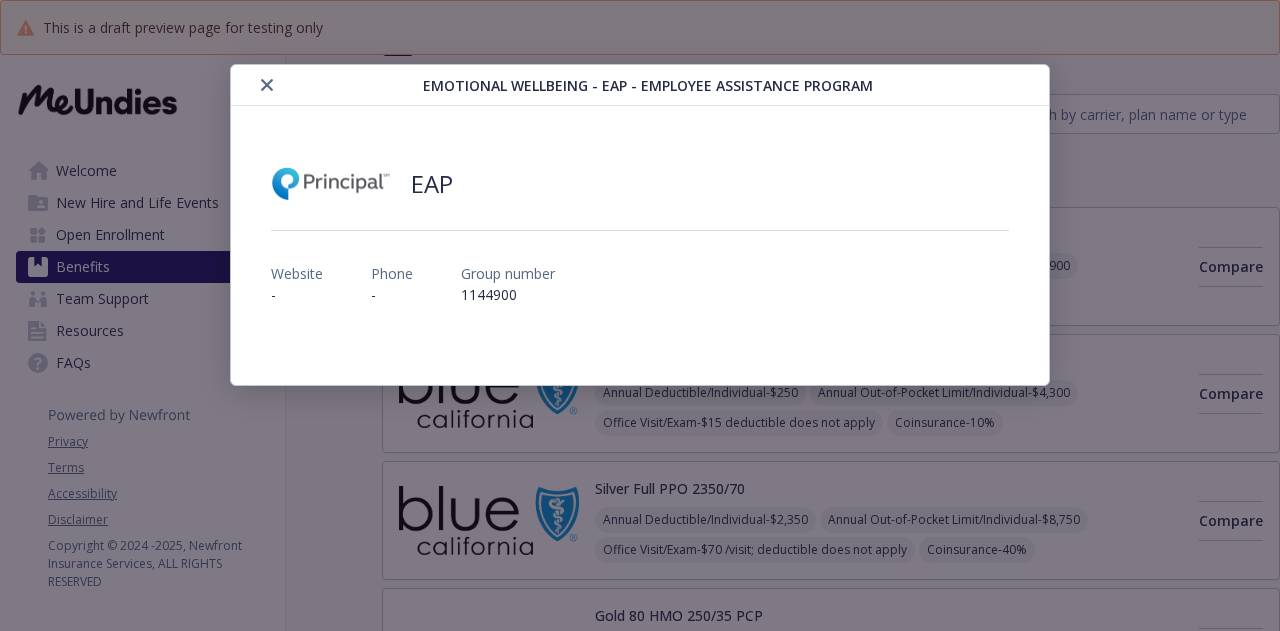 scroll, scrollTop: 2148, scrollLeft: 0, axis: vertical 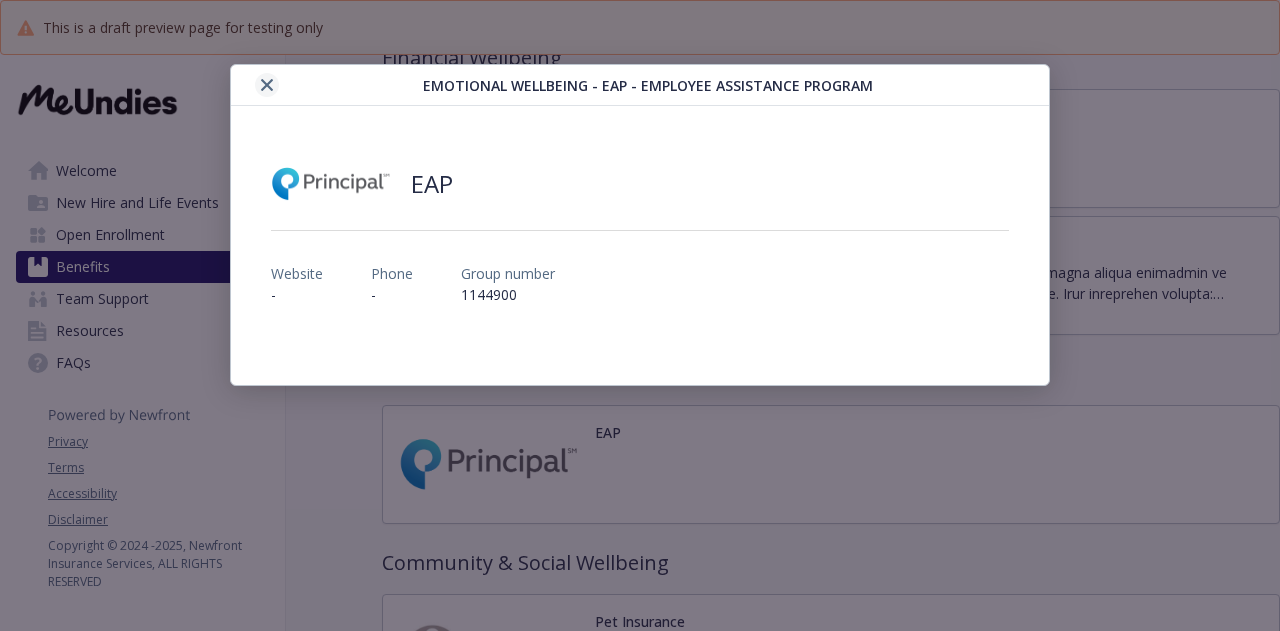 click 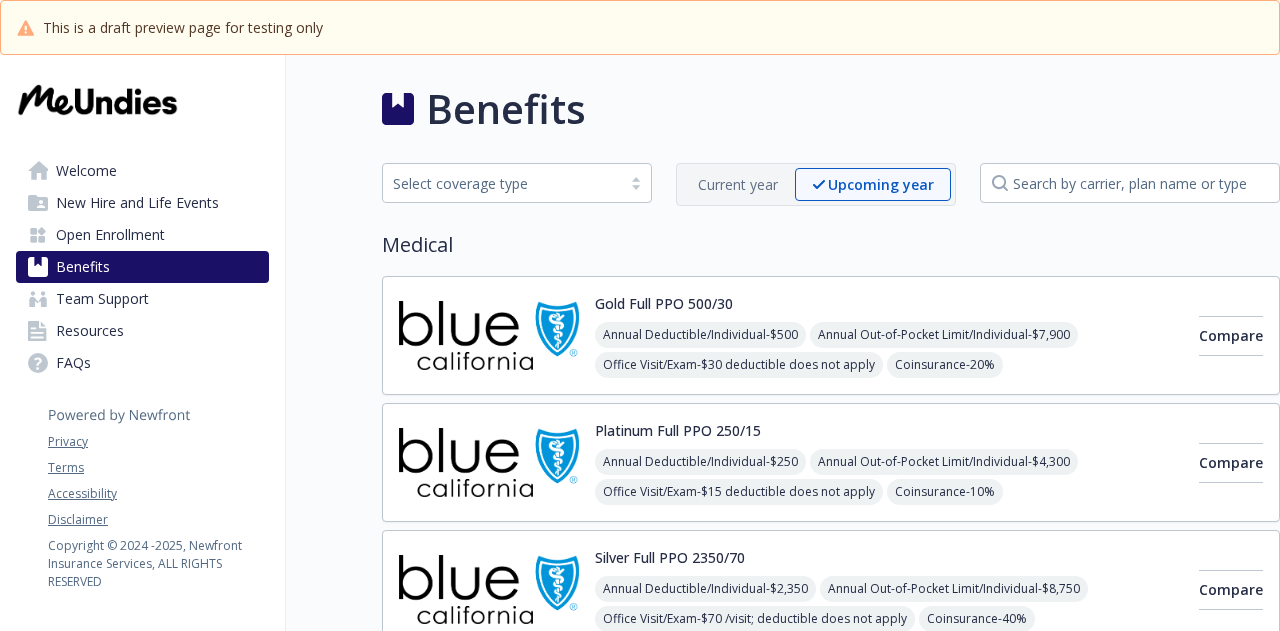 scroll, scrollTop: 0, scrollLeft: 0, axis: both 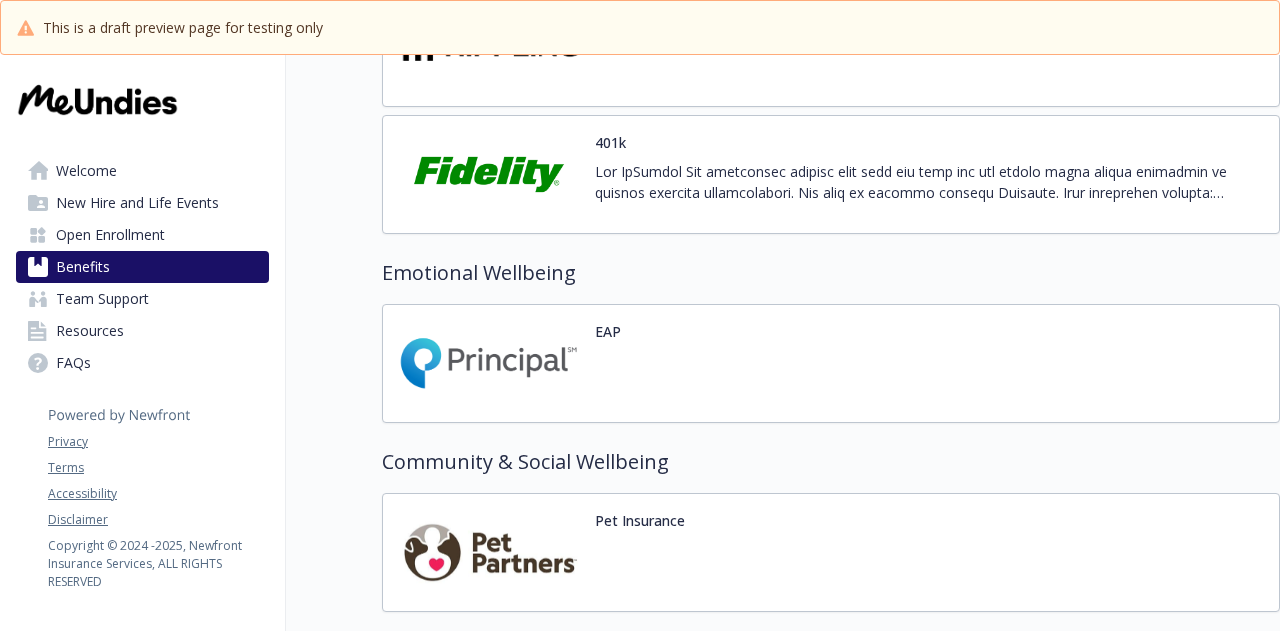 click at bounding box center (489, 363) 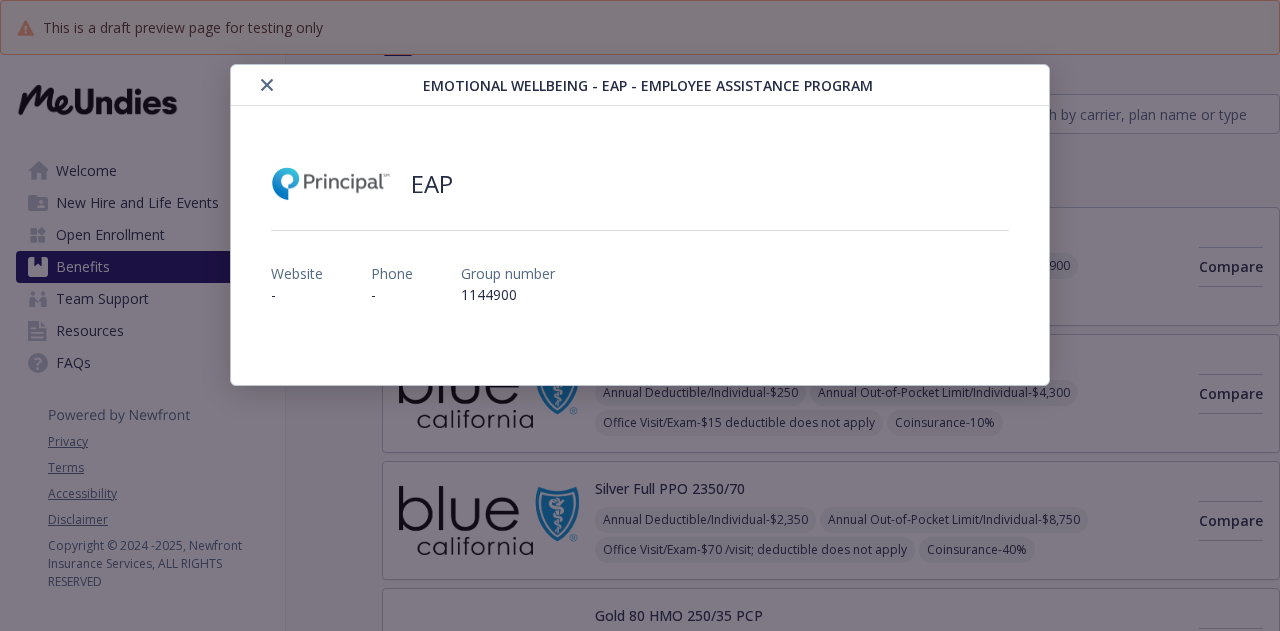 scroll, scrollTop: 2249, scrollLeft: 0, axis: vertical 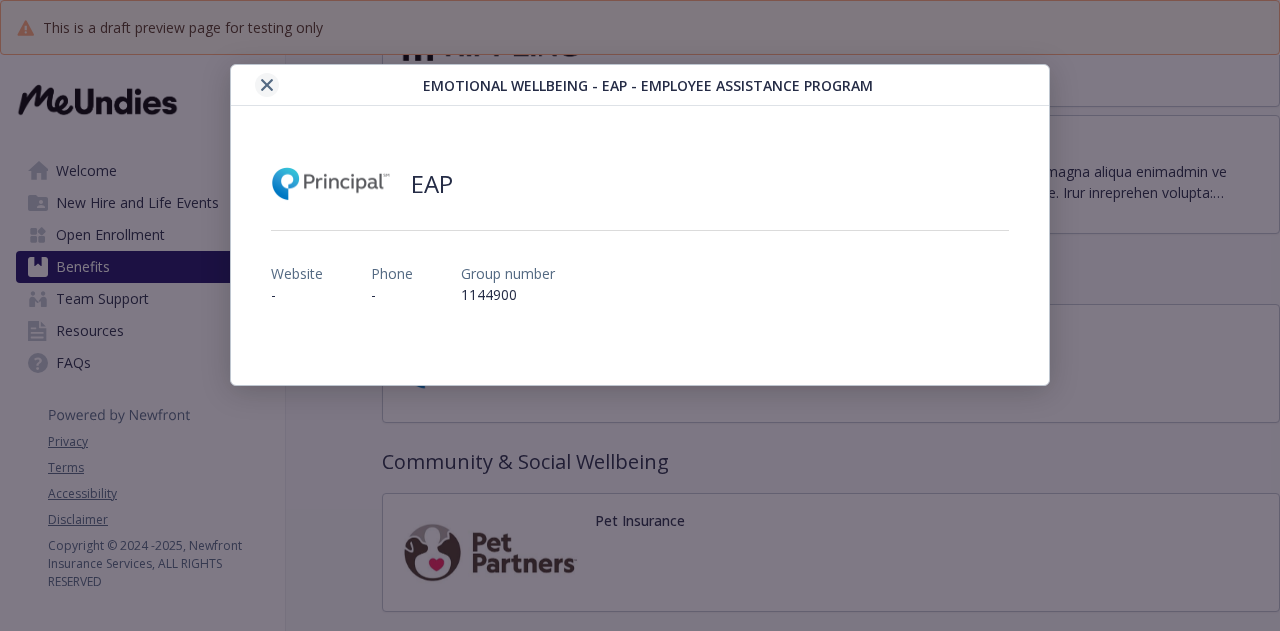 click at bounding box center [267, 85] 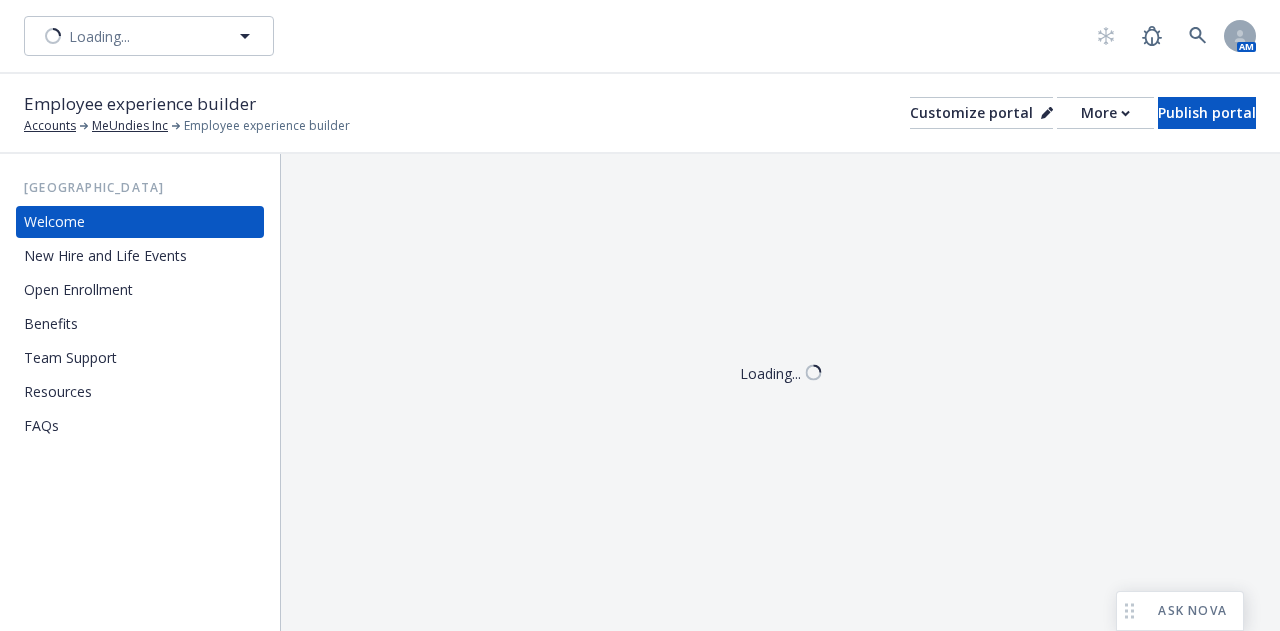 scroll, scrollTop: 0, scrollLeft: 0, axis: both 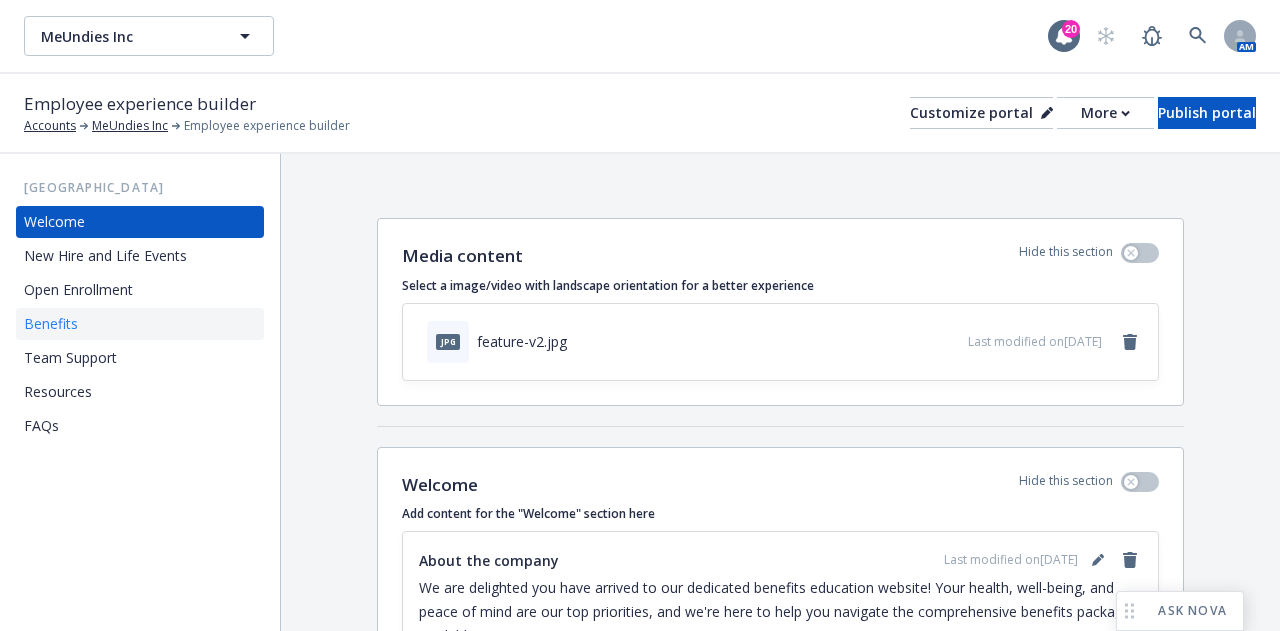 click on "Benefits" at bounding box center [51, 324] 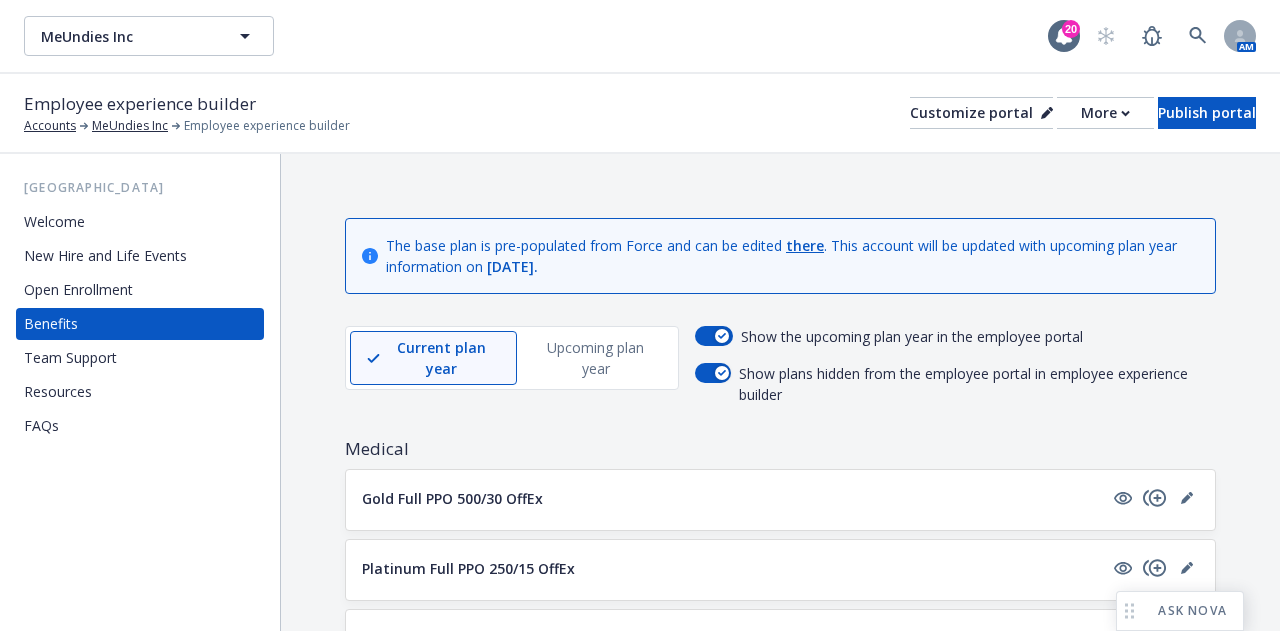click on "Upcoming plan year" at bounding box center (595, 358) 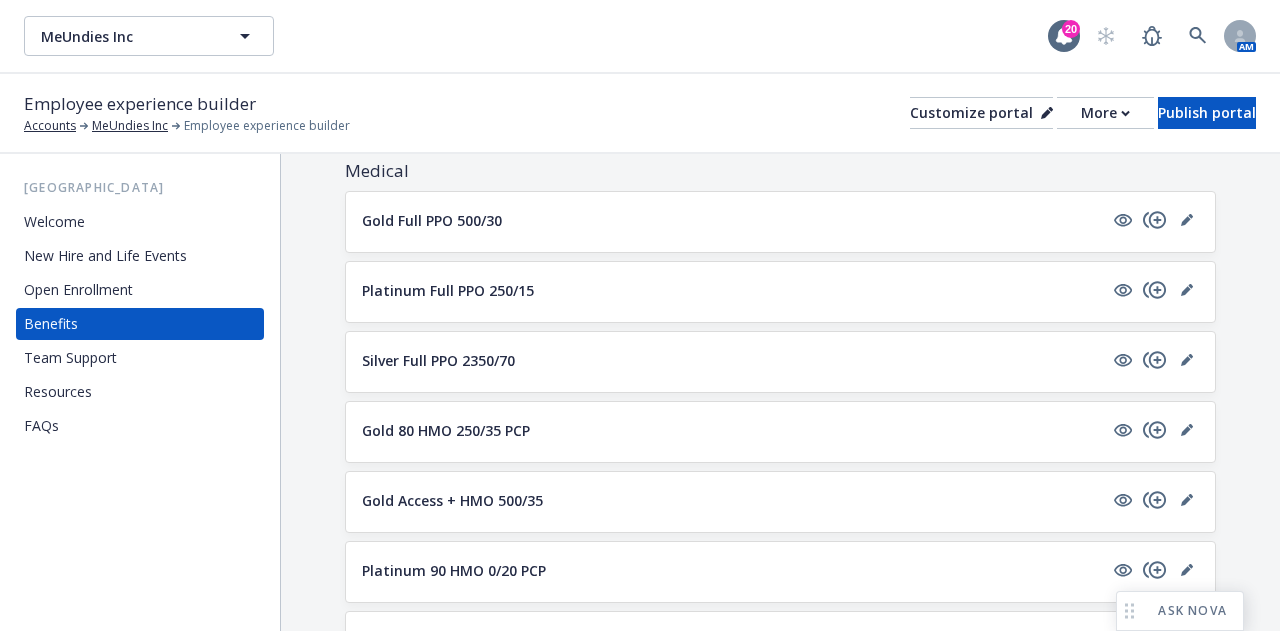 scroll, scrollTop: 0, scrollLeft: 0, axis: both 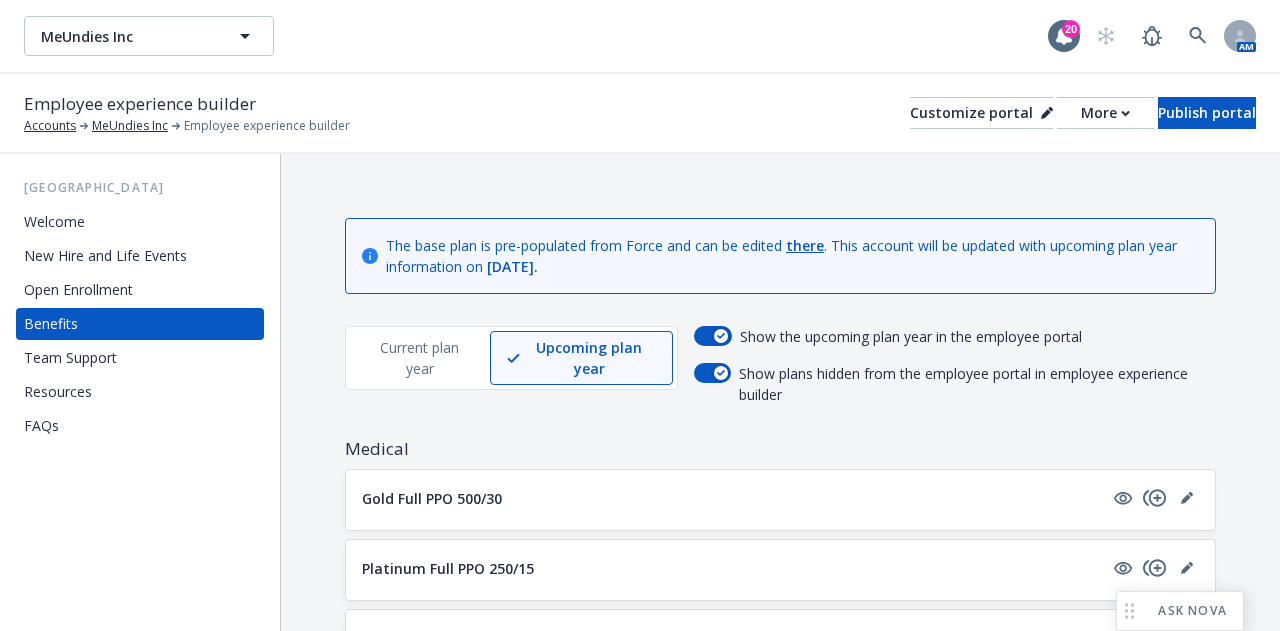 click on "Current plan year" at bounding box center (420, 358) 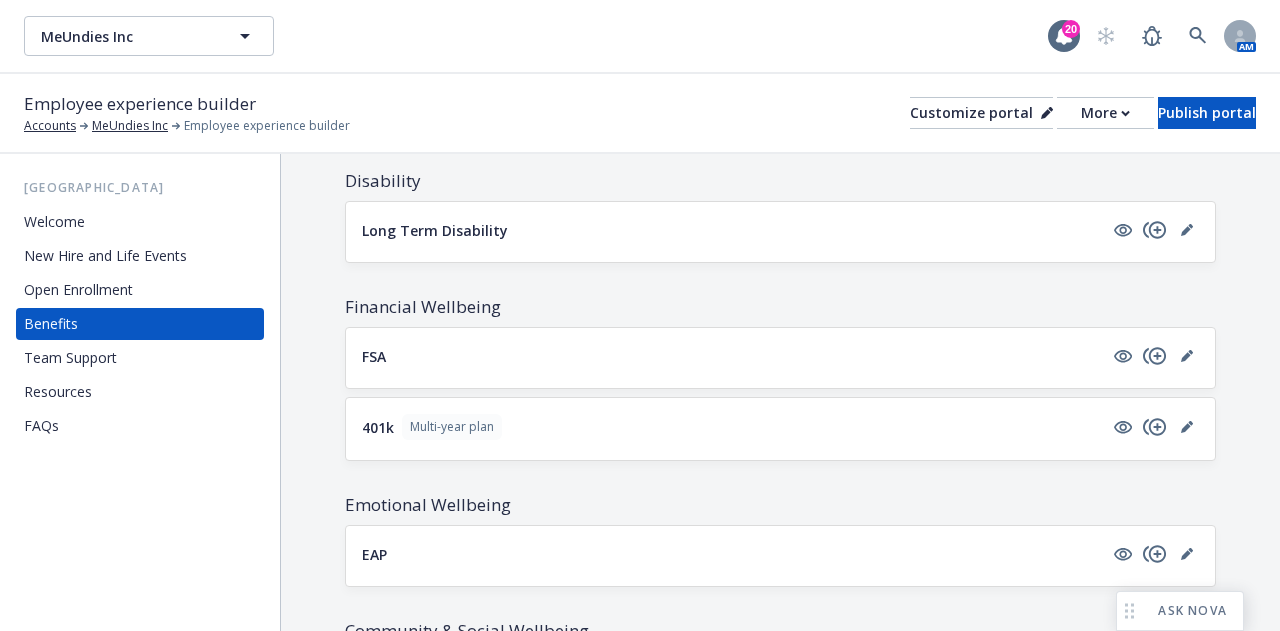 scroll, scrollTop: 1333, scrollLeft: 0, axis: vertical 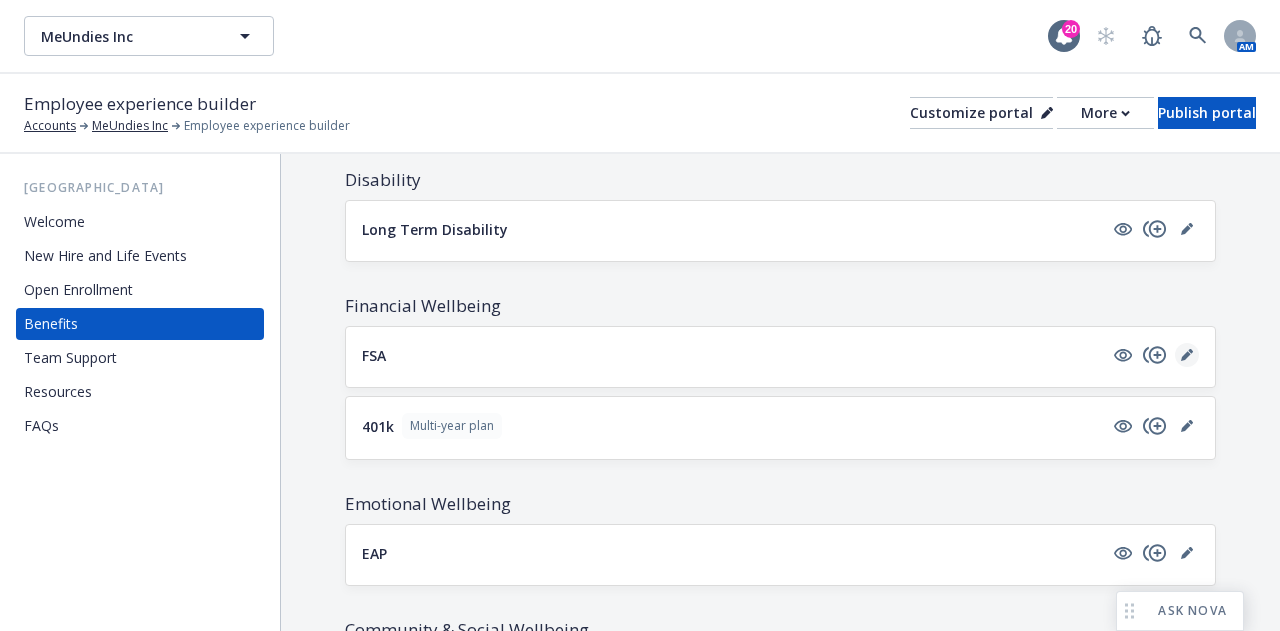 click 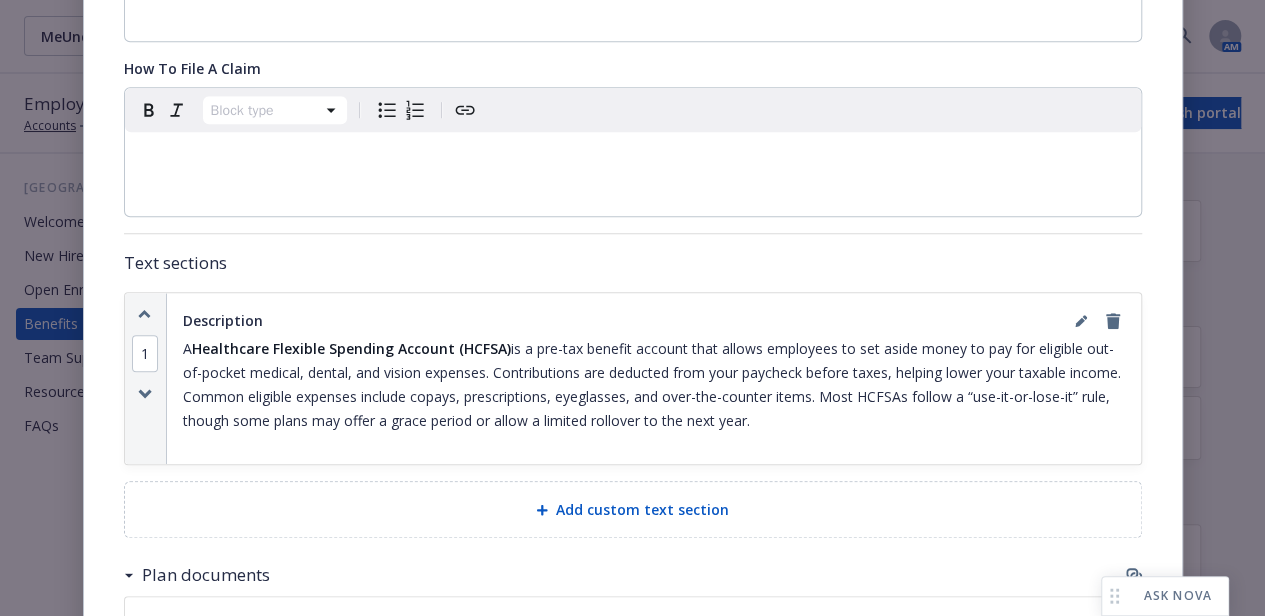 scroll, scrollTop: 860, scrollLeft: 0, axis: vertical 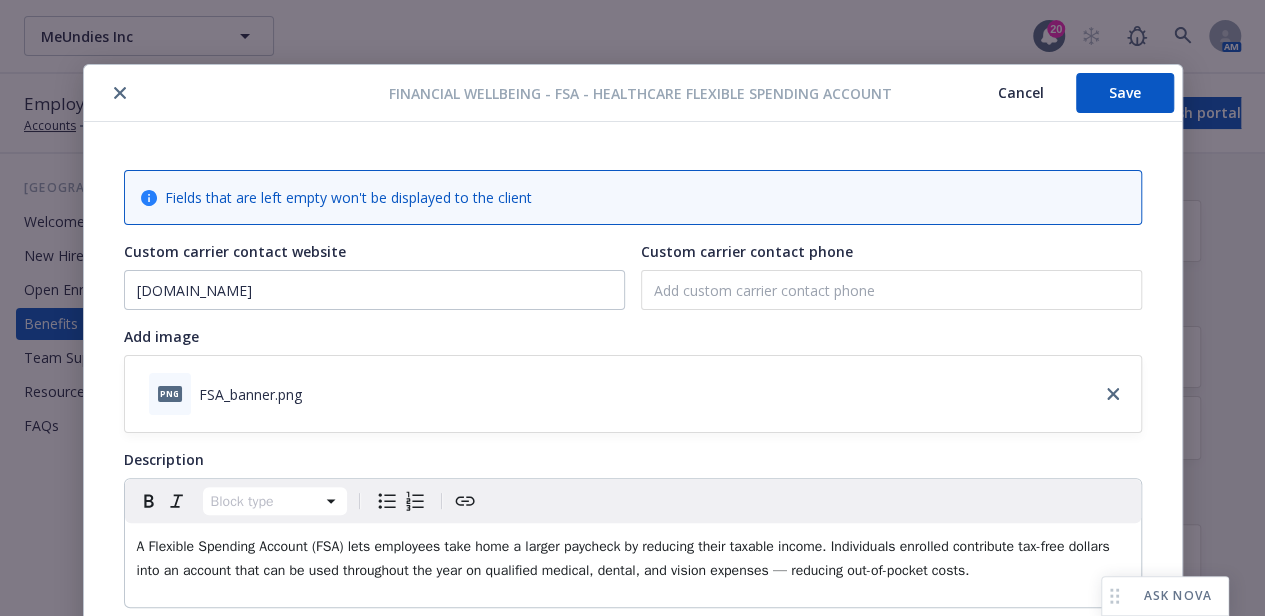 click at bounding box center [241, 93] 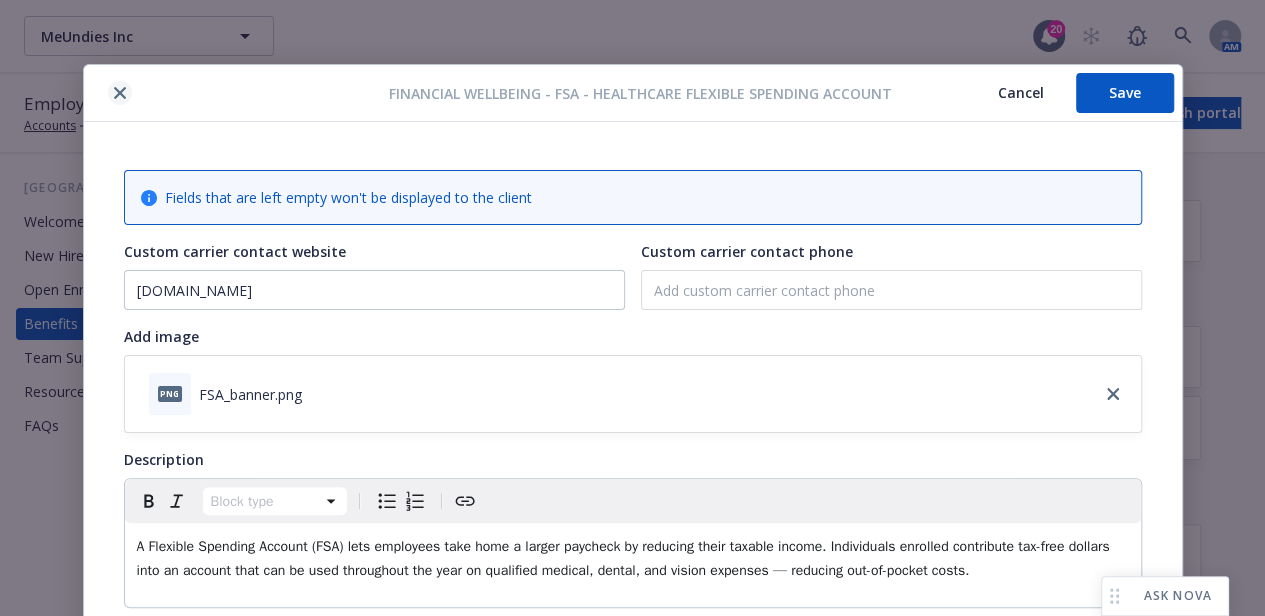 click at bounding box center (120, 93) 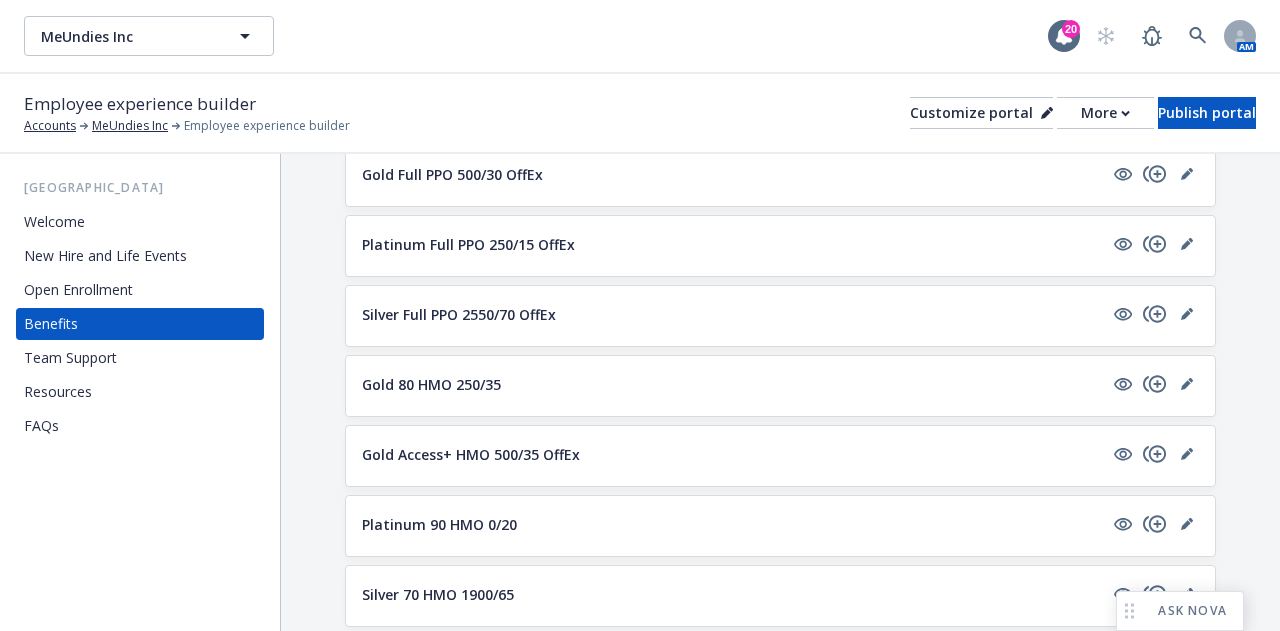 scroll, scrollTop: 0, scrollLeft: 0, axis: both 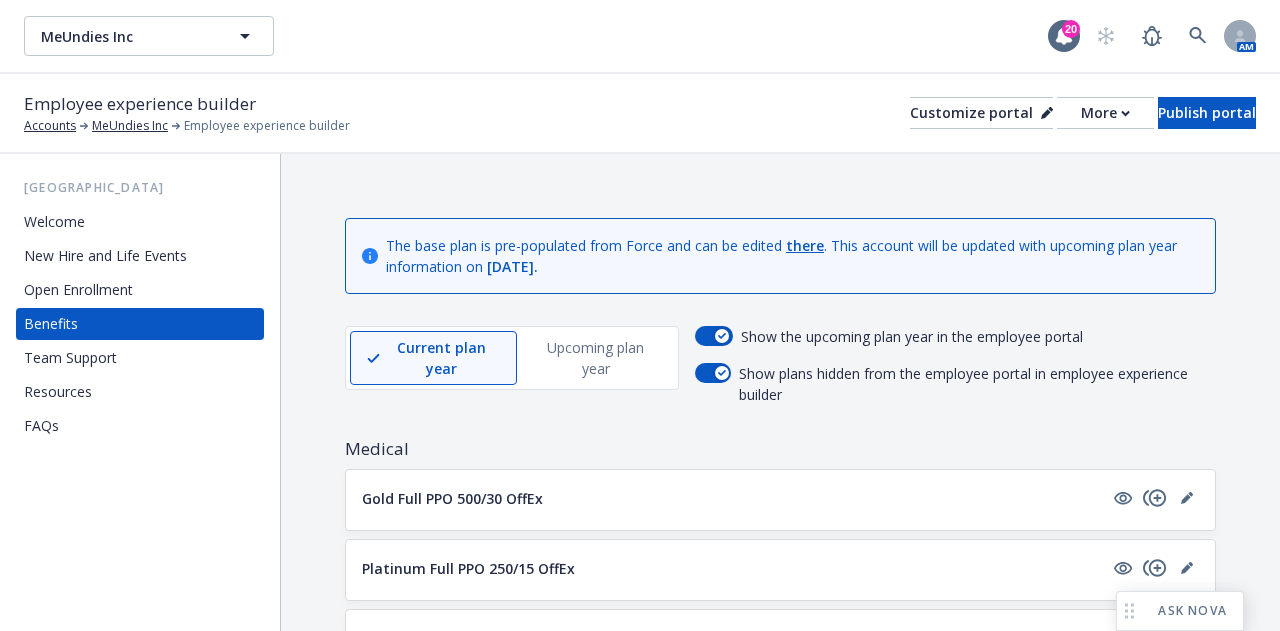 click on "Upcoming plan year" at bounding box center [595, 358] 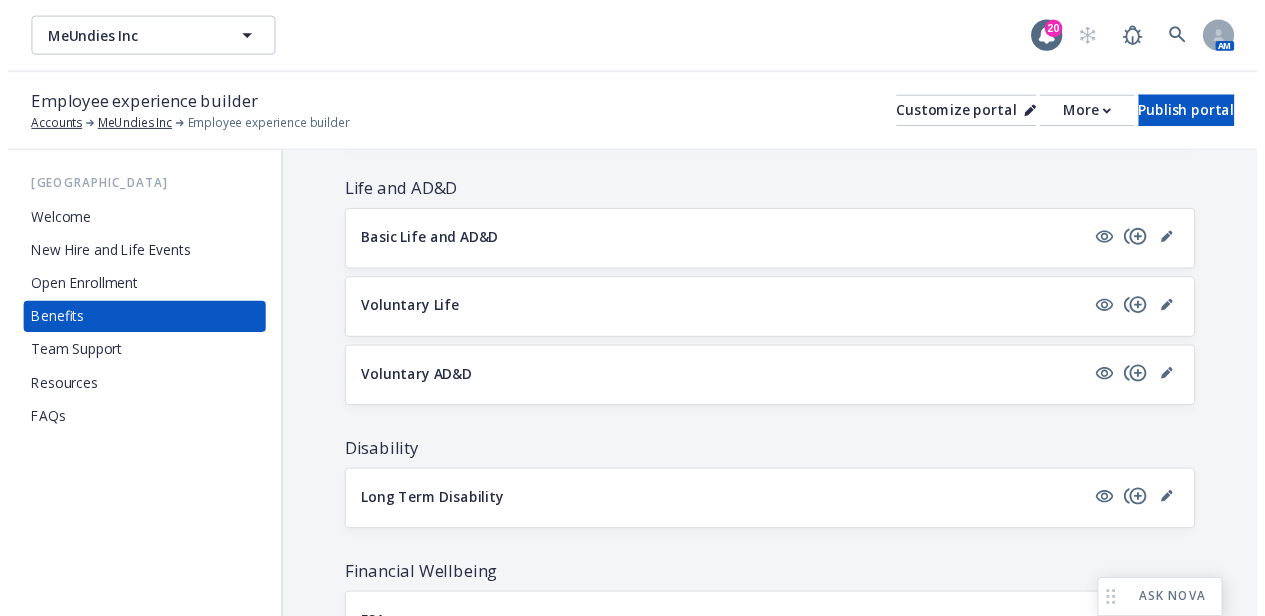 scroll, scrollTop: 1466, scrollLeft: 0, axis: vertical 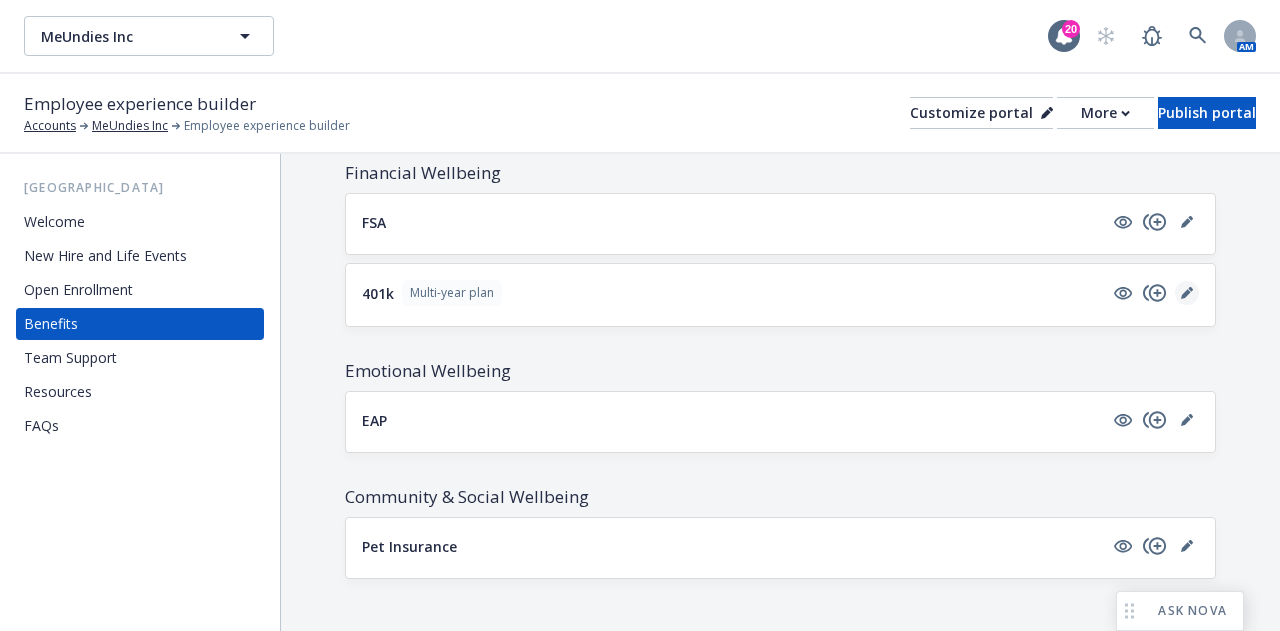click 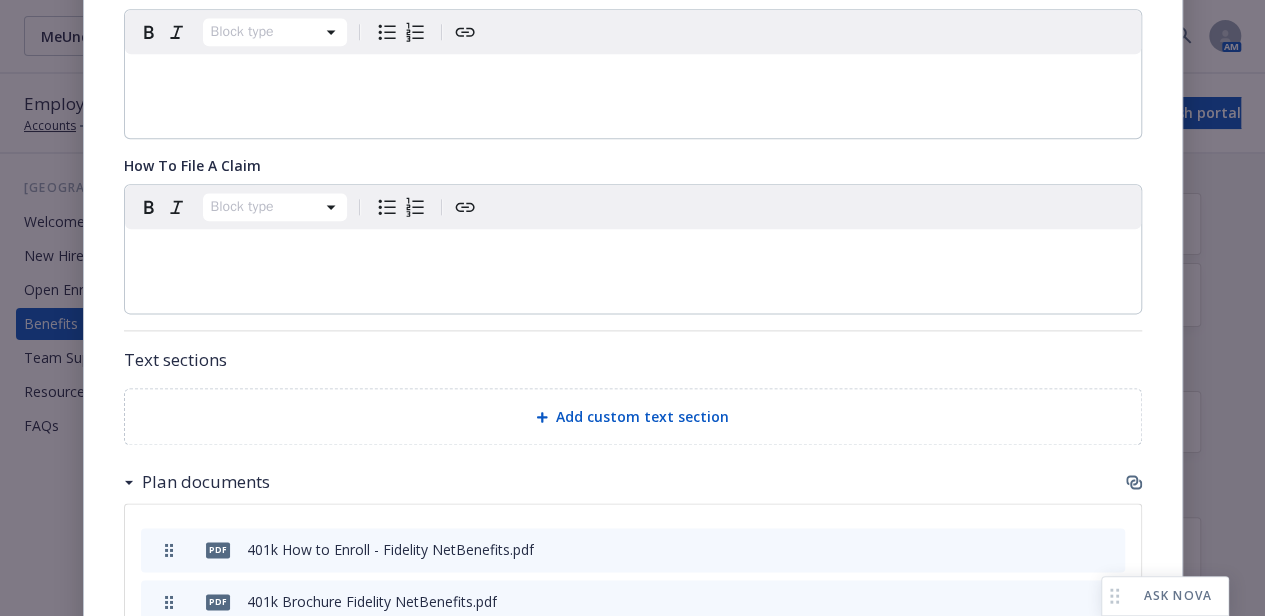 scroll, scrollTop: 1120, scrollLeft: 0, axis: vertical 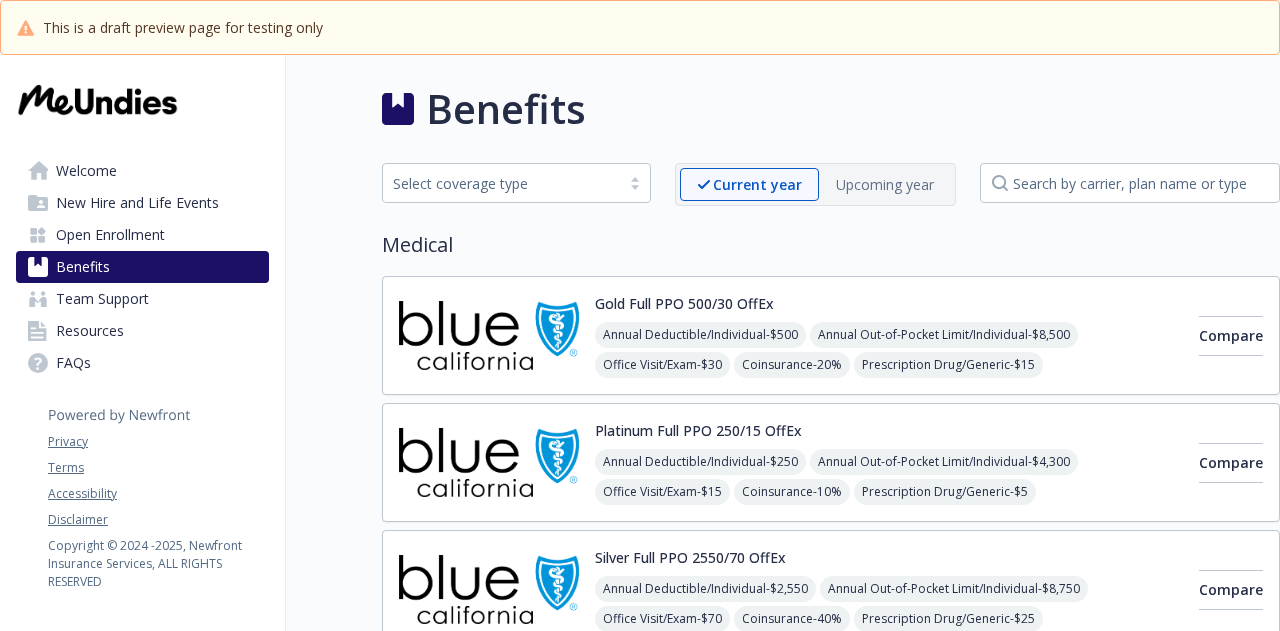 click on "Upcoming year" at bounding box center (885, 184) 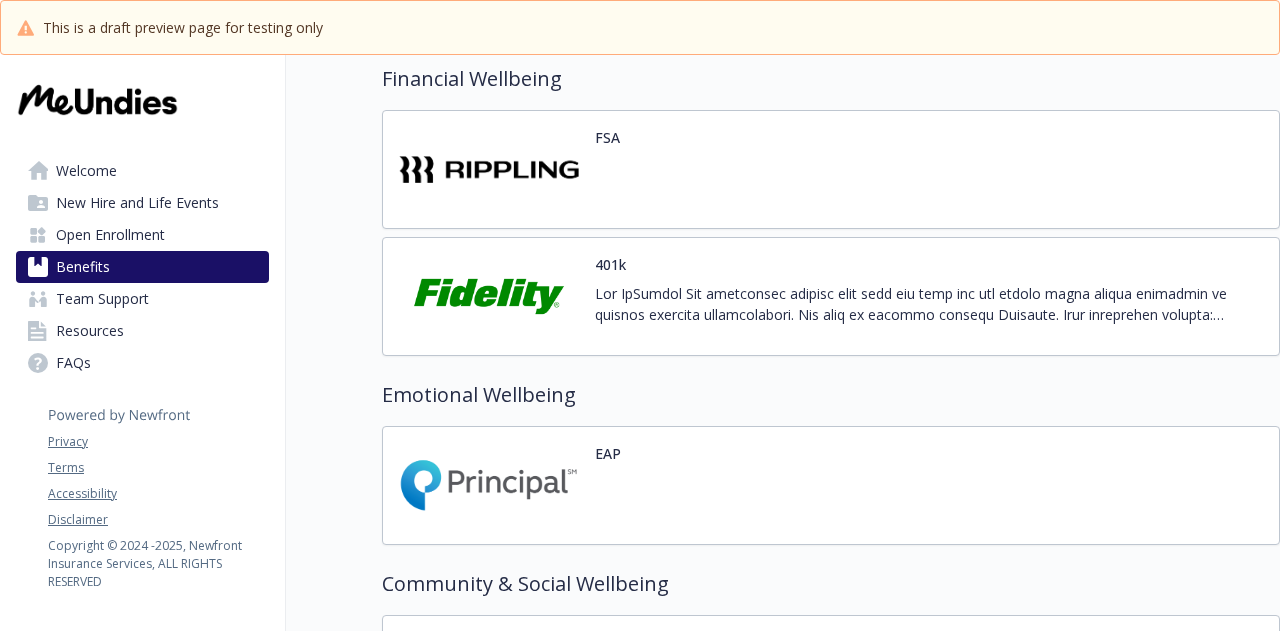 scroll, scrollTop: 2129, scrollLeft: 0, axis: vertical 